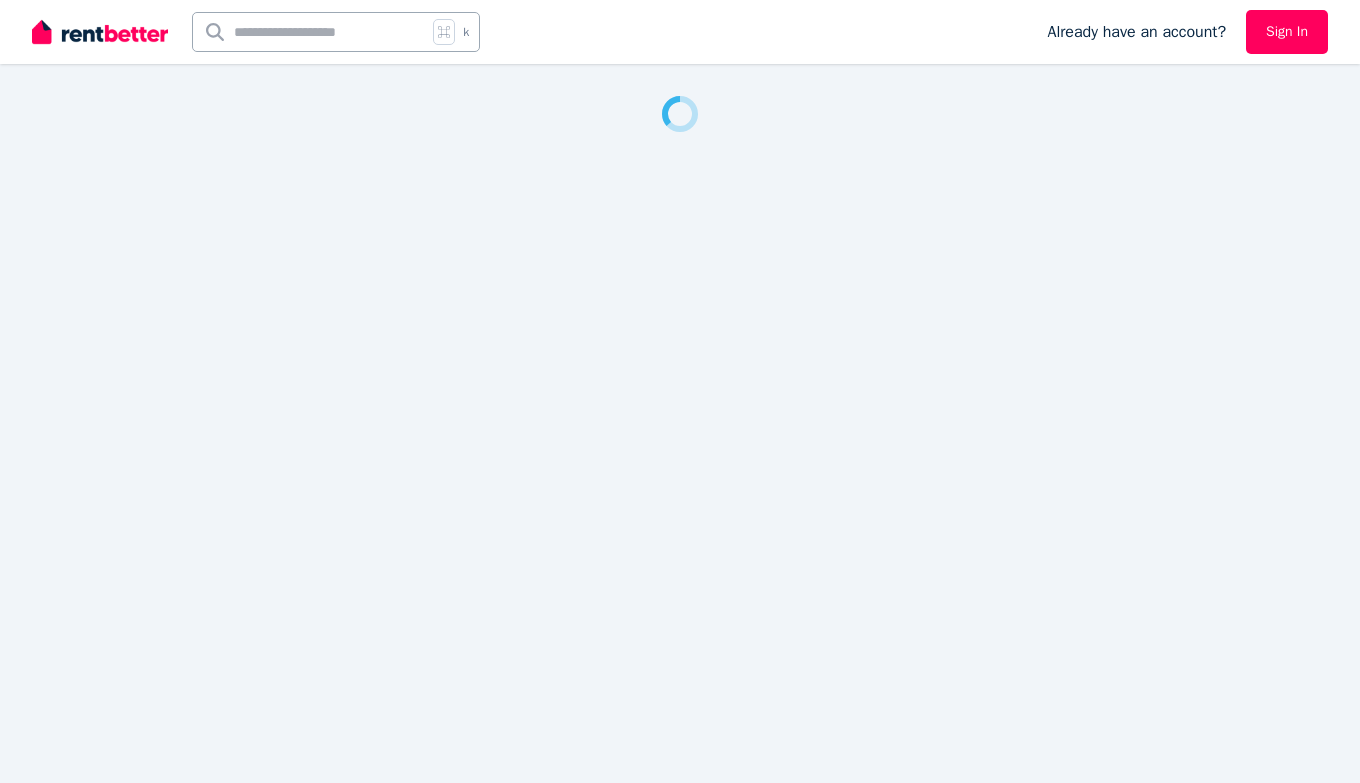 scroll, scrollTop: 0, scrollLeft: 0, axis: both 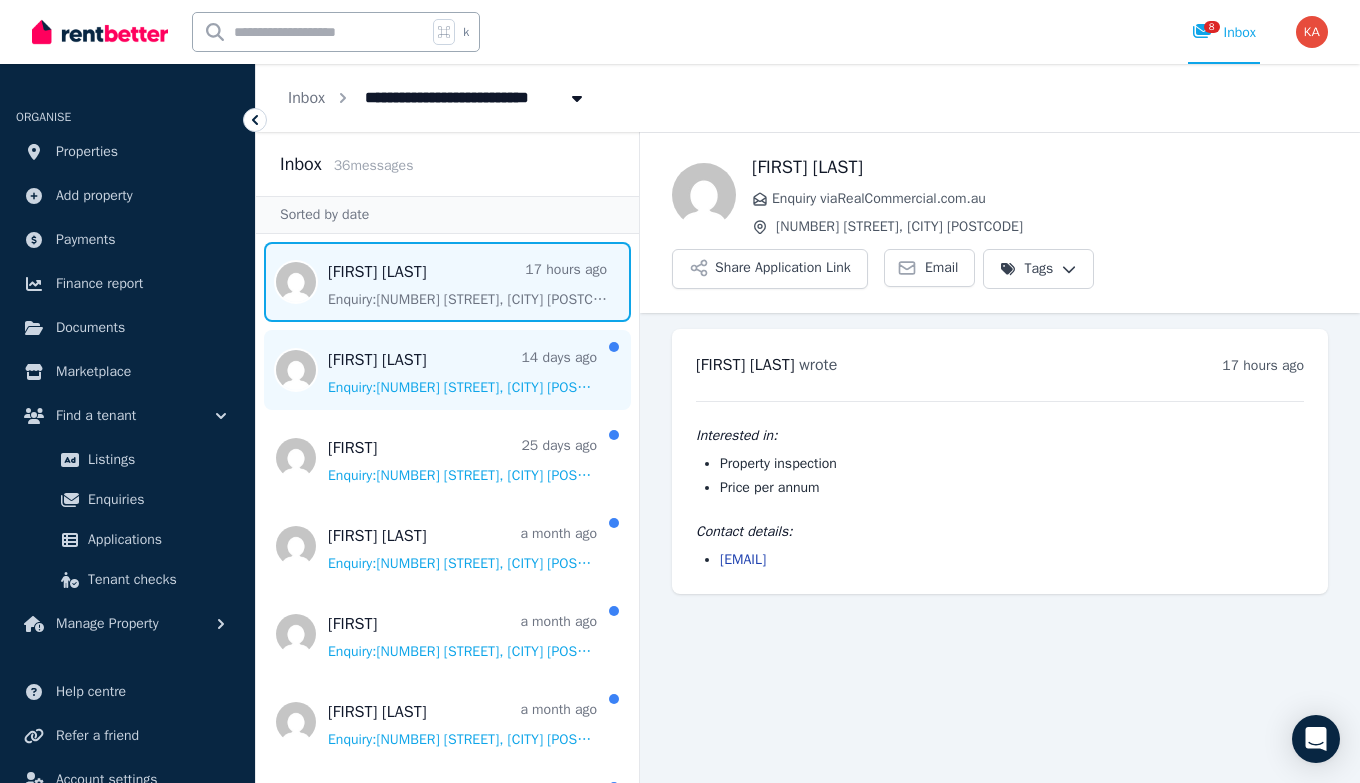 click at bounding box center (447, 370) 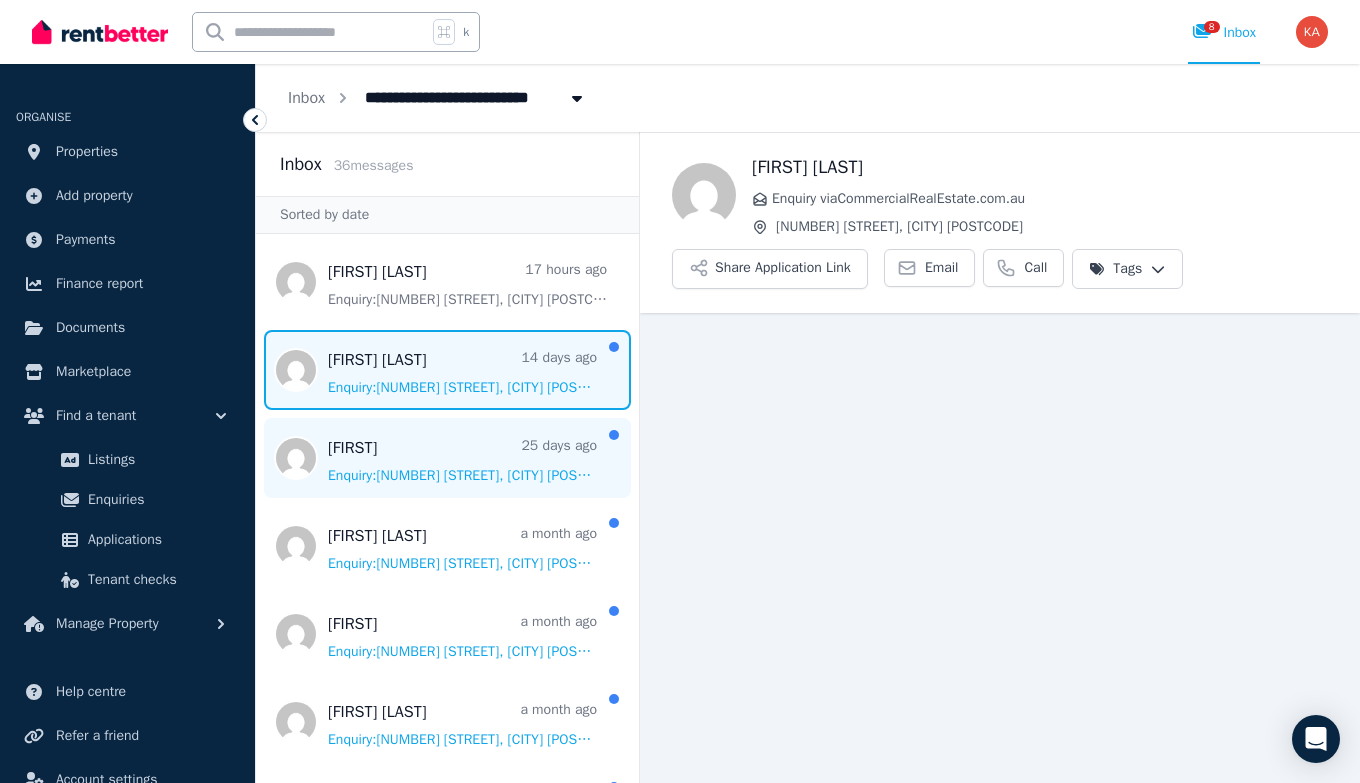 click at bounding box center [447, 458] 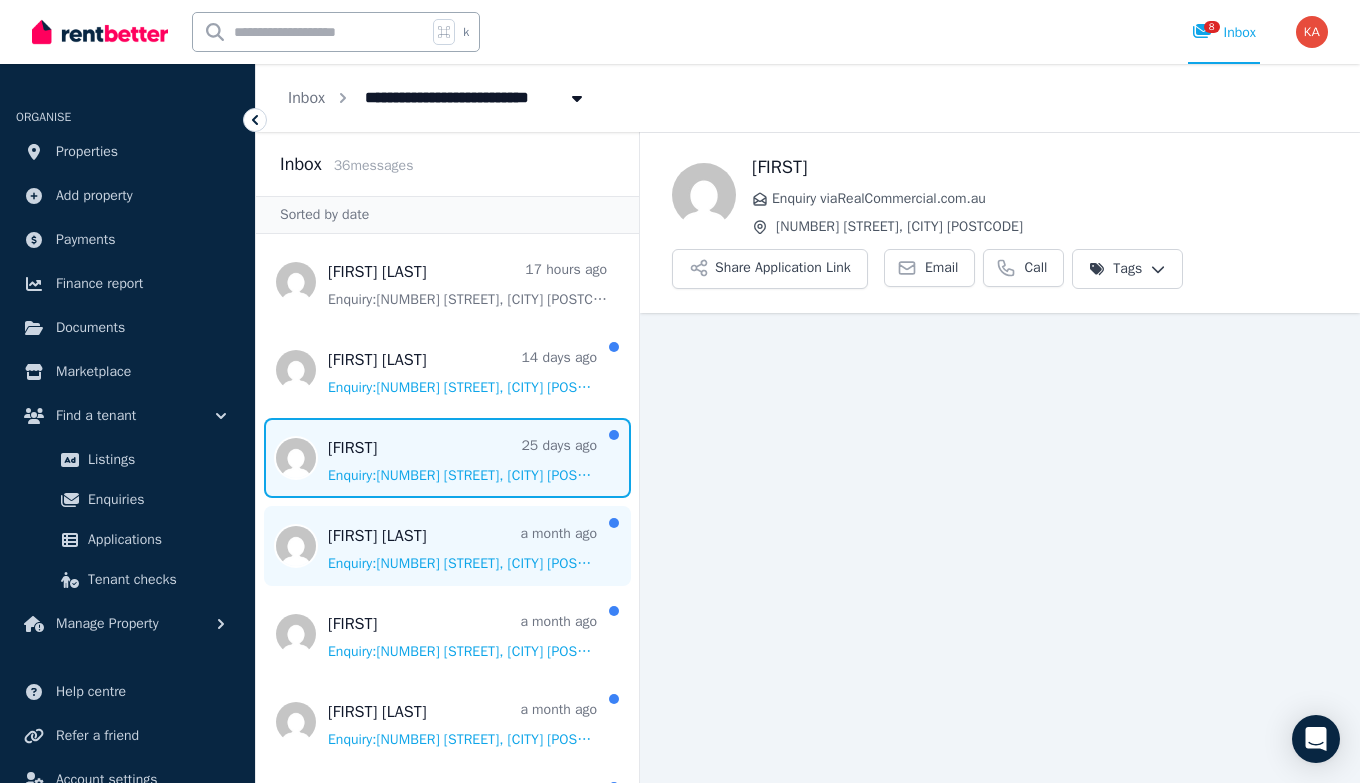 click at bounding box center (447, 546) 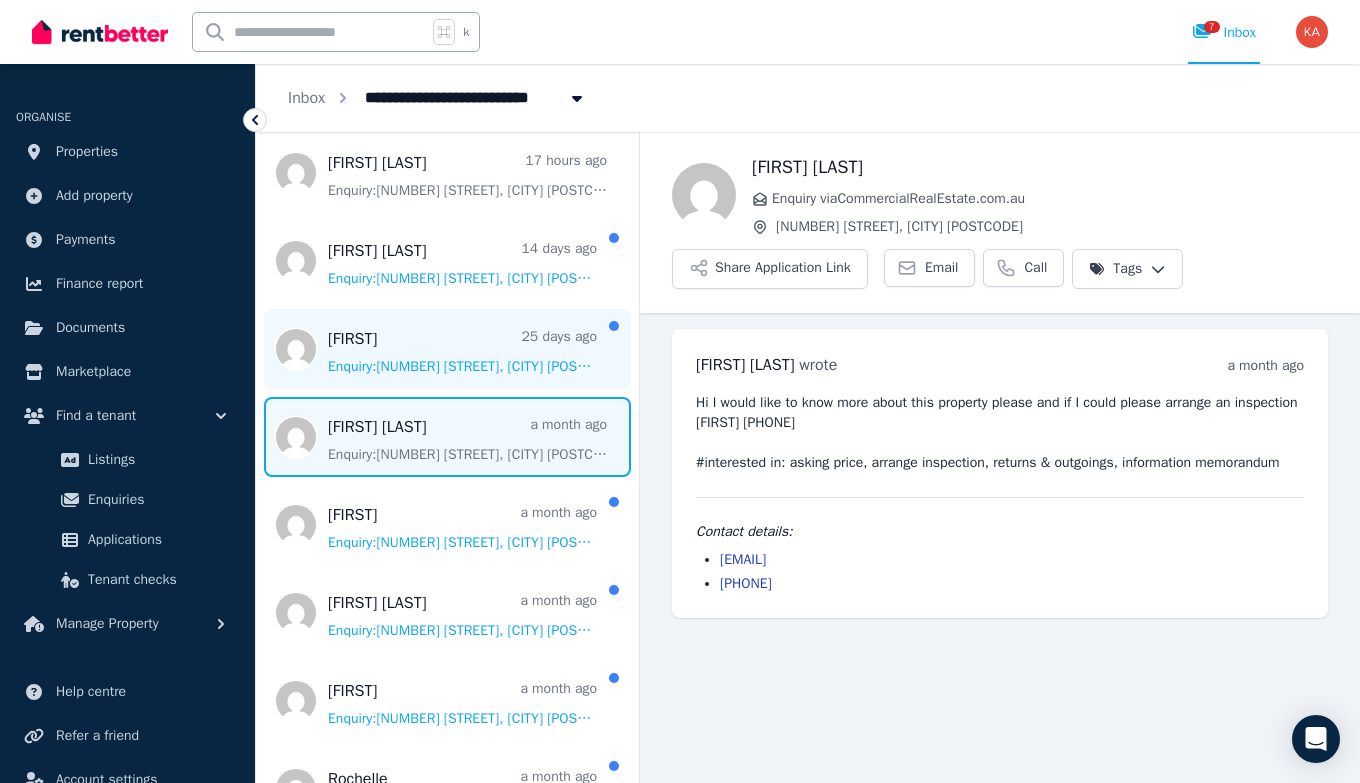 scroll, scrollTop: 0, scrollLeft: 0, axis: both 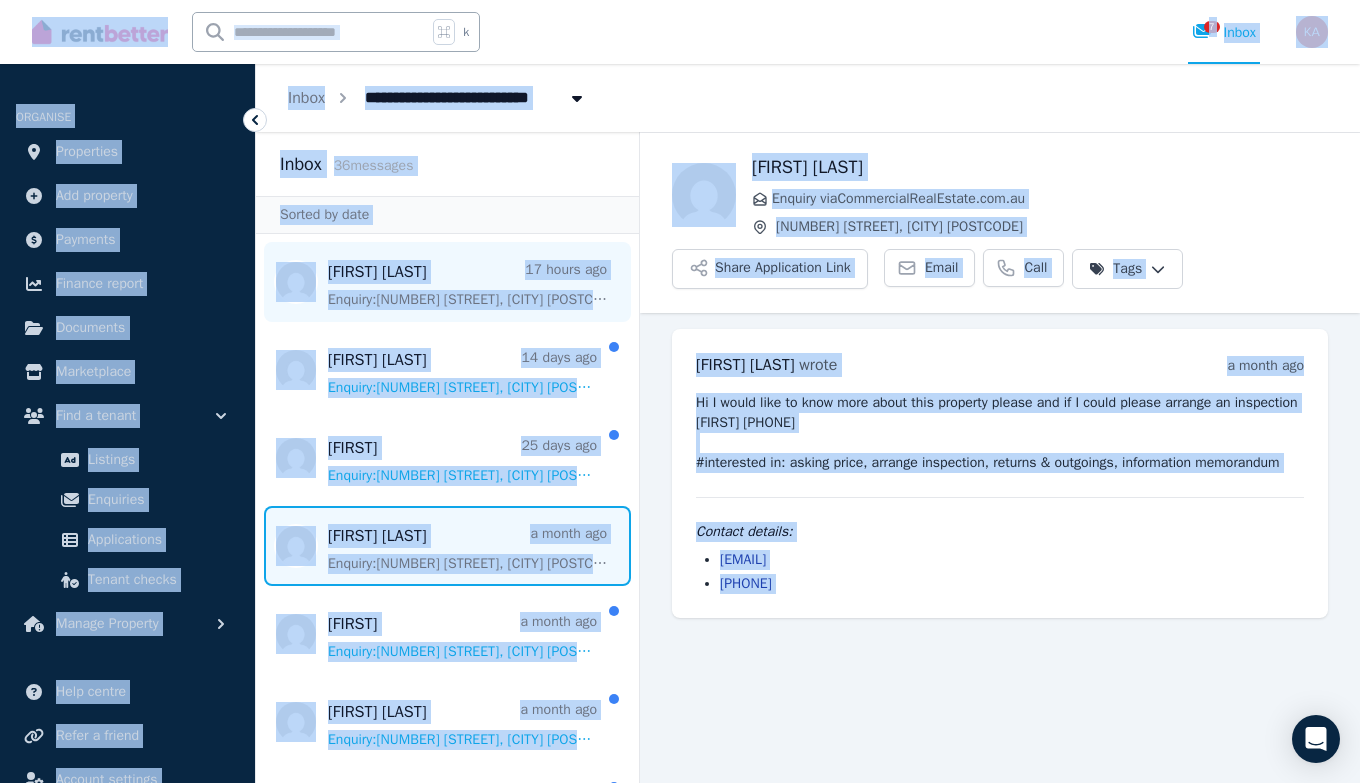 click at bounding box center [447, 282] 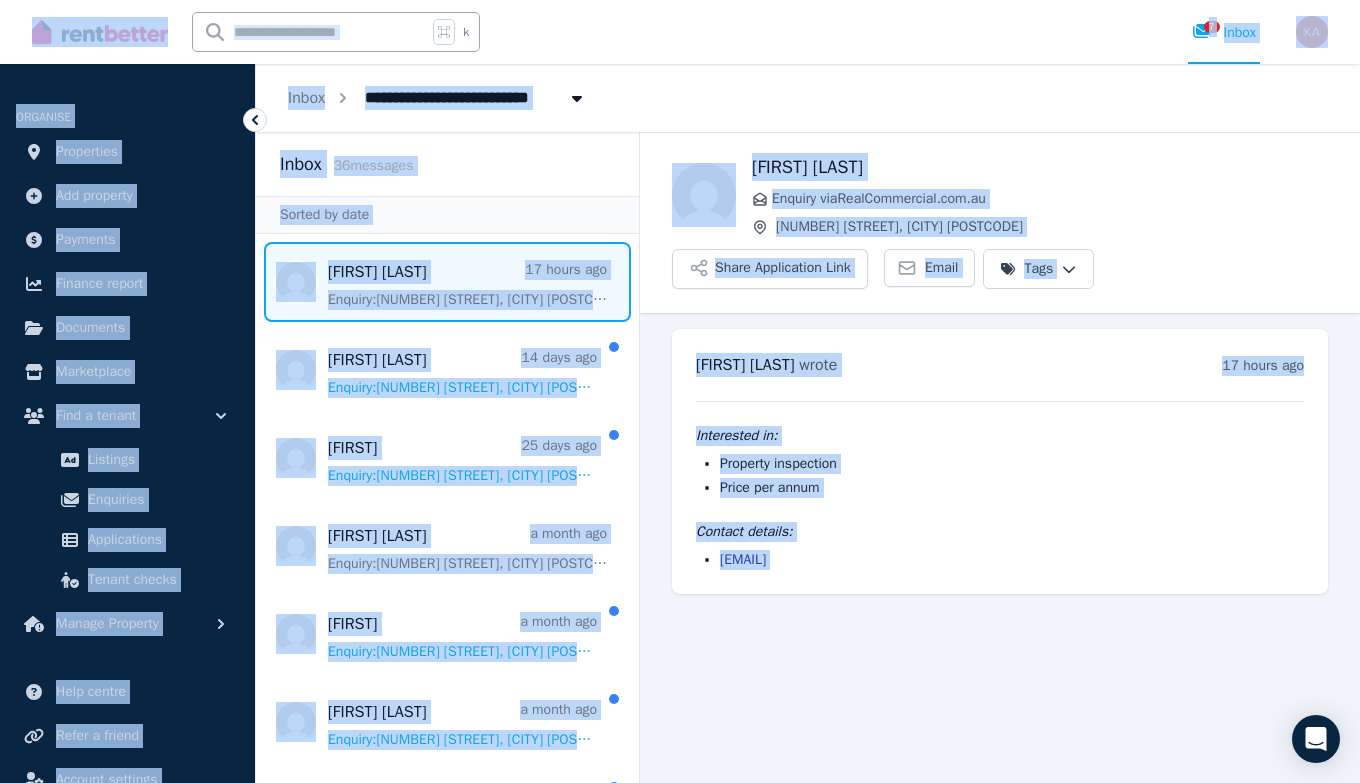 click at bounding box center [577, 98] 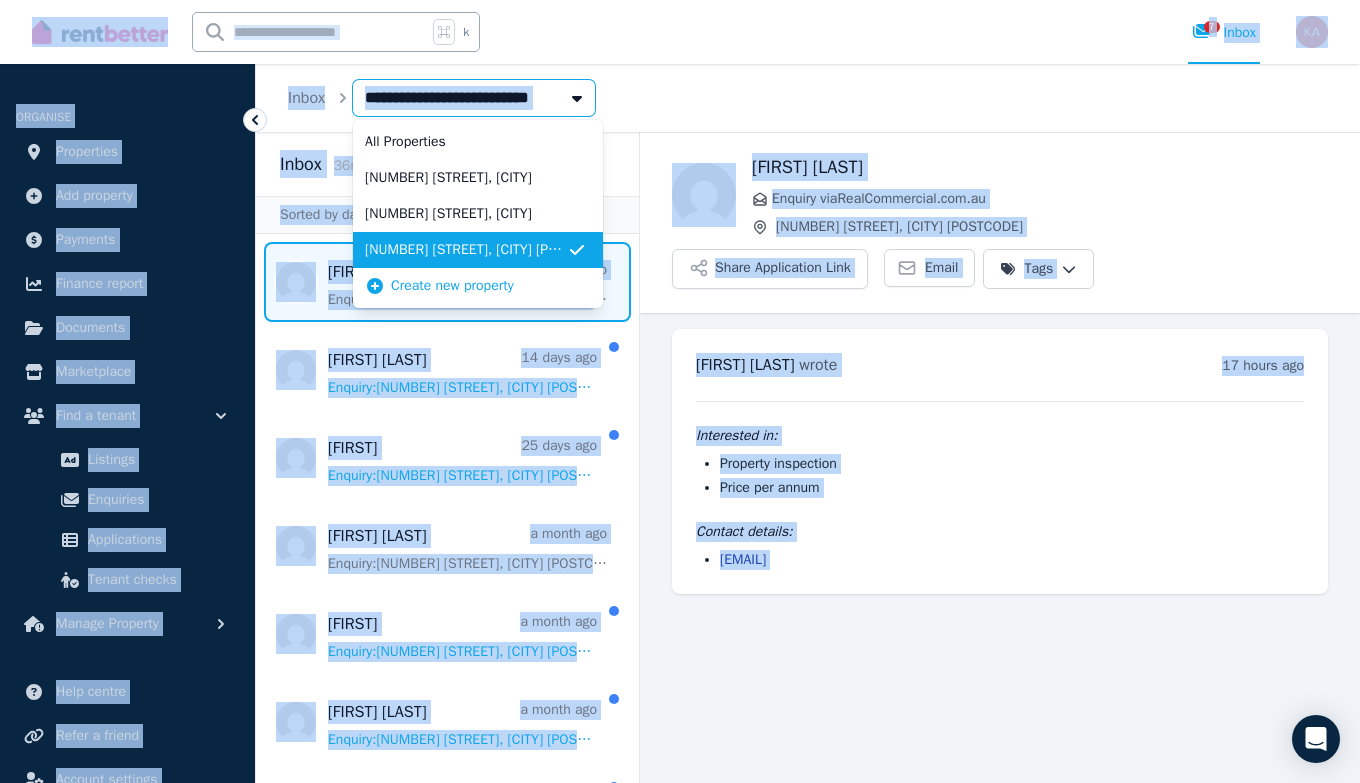 click on "**********" at bounding box center (808, 98) 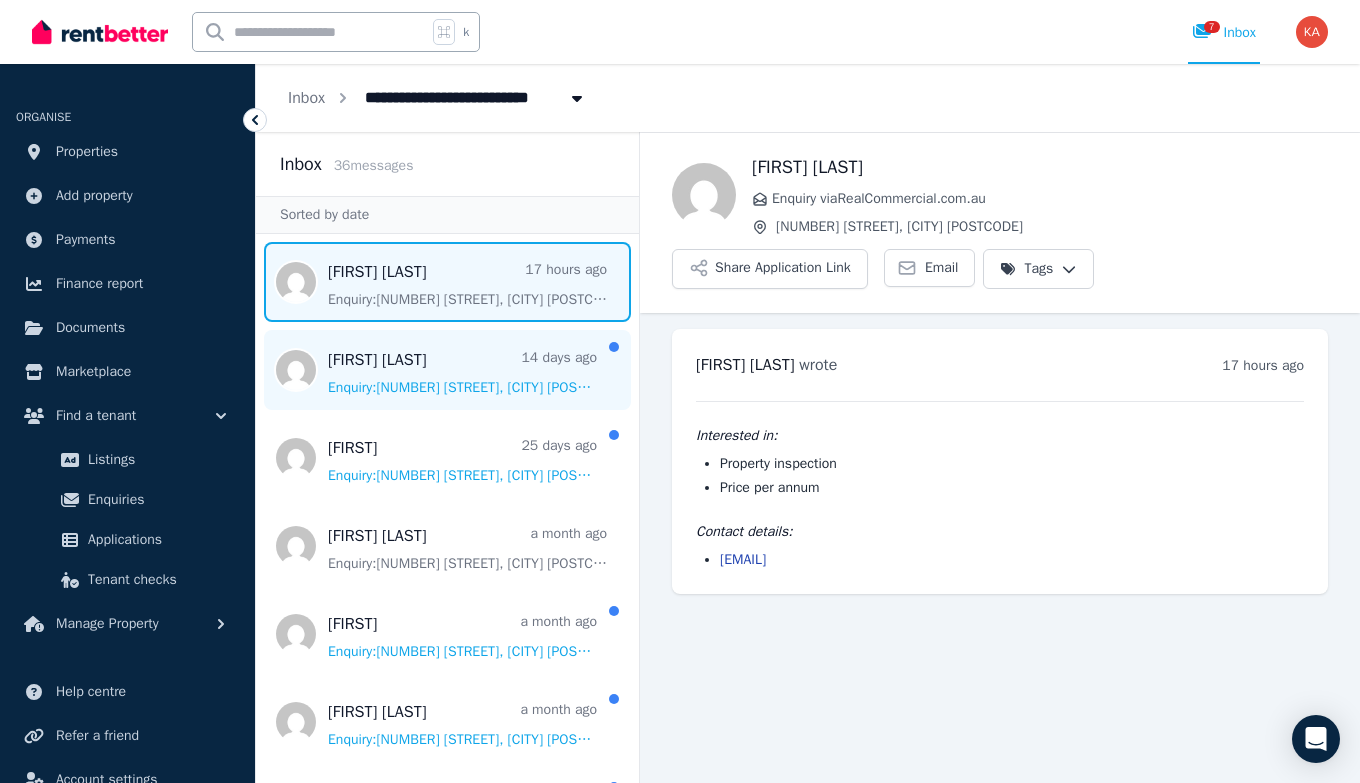 click at bounding box center (447, 370) 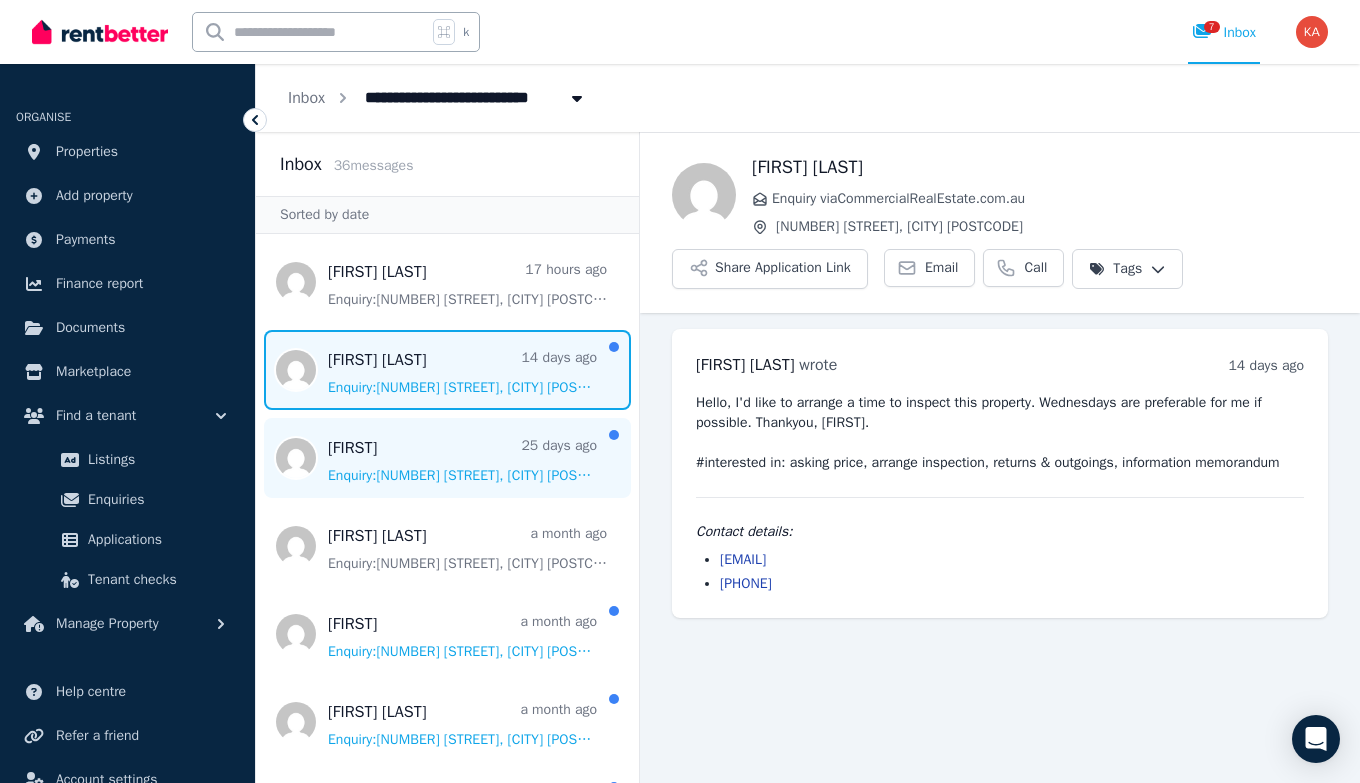 click at bounding box center [447, 458] 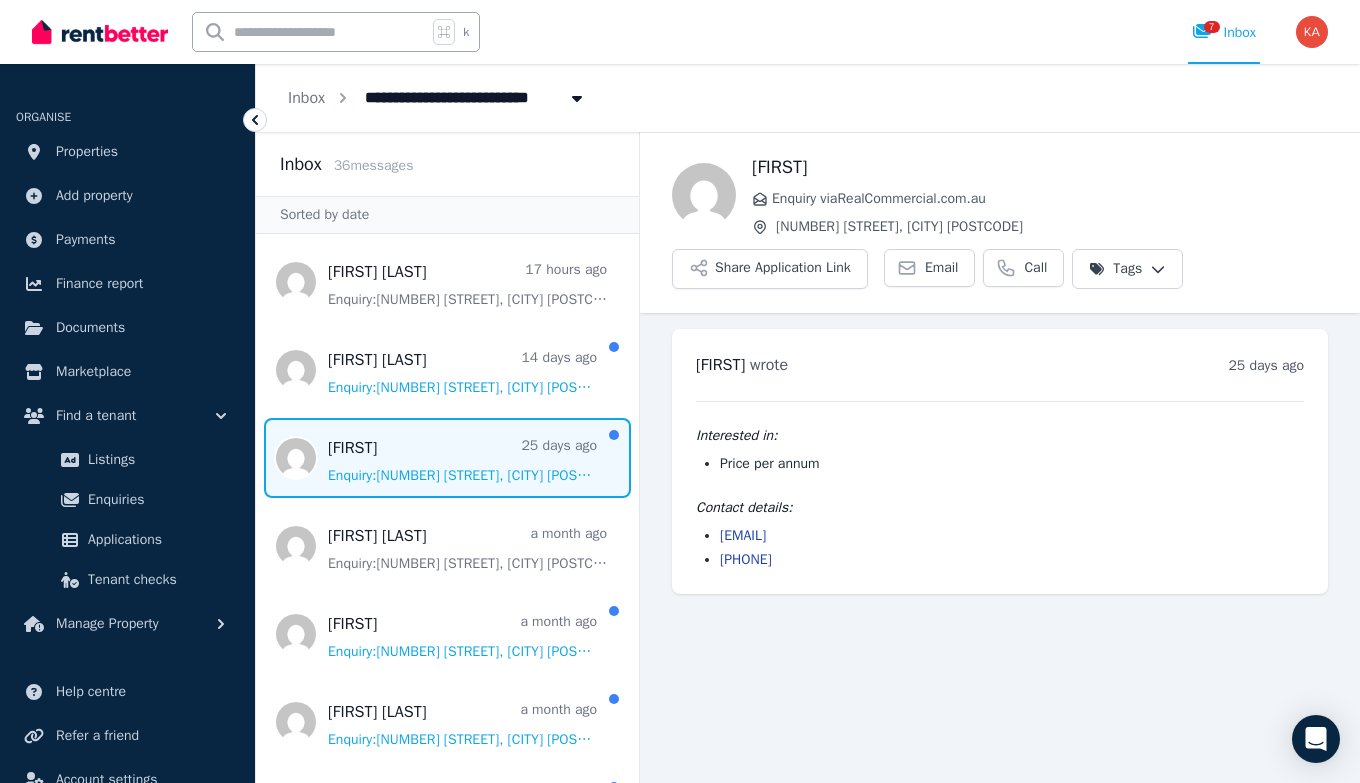 click on "[FIRST] [LAST] [TIME_AGO] Enquiry: [NUMBER] [STREET], [CITY] [POSTCODE] . [FIRST] [LAST] [TIME_AGO] Enquiry: [NUMBER] [STREET], [CITY] [POSTCODE] . [FIRST] [TIME_AGO] Enquiry: [NUMBER] [STREET], [CITY] [POSTCODE] . [FIRST] [LAST] [TIME_AGO] Enquiry: [NUMBER] [STREET], [CITY] [POSTCODE] . [FIRST] [TIME_AGO] Enquiry: [NUMBER] [STREET], [CITY] [POSTCODE] . [FIRST] [LAST] [TIME_AGO] Enquiry: [NUMBER] [STREET], [CITY] [POSTCODE] . [FIRST] [TIME_AGO] Enquiry: [NUMBER] [STREET], [CITY] [POSTCODE] . [FIRST] [TIME_AGO] Enquiry: [NUMBER] [STREET], [CITY] [POSTCODE] . [FIRST] [LAST] [TIME_AGO] Enquiry: [NUMBER] [STREET], [CITY] [POSTCODE] . [FIRST] [LAST] [TIME_AGO] Enquiry: [NUMBER] [STREET], [CITY] [POSTCODE] . [FIRST] [TIME_AGO] Enquiry: [NUMBER] [STREET], [CITY] [POSTCODE] . [FIRST] [LAST] [TIME_AGO] Enquiry: [NUMBER] [STREET], [CITY] [POSTCODE] . [PHONE] [TIME_AGO] Enquiry: [NUMBER] [STREET], [CITY] [POSTCODE] . [FIRST] [LAST] [TIME_AGO] Enquiry: [NUMBER] [STREET], [CITY] [POSTCODE] . [FIRST] [TIME_AGO] Enquiry: [NUMBER] [STREET], [CITY] [POSTCODE] . [FIRST] [LAST] [TIME_AGO] Enquiry: [NUMBER] [STREET], [CITY] [POSTCODE] . [NUMBER] [TIME_AGO]" at bounding box center (447, 1822) 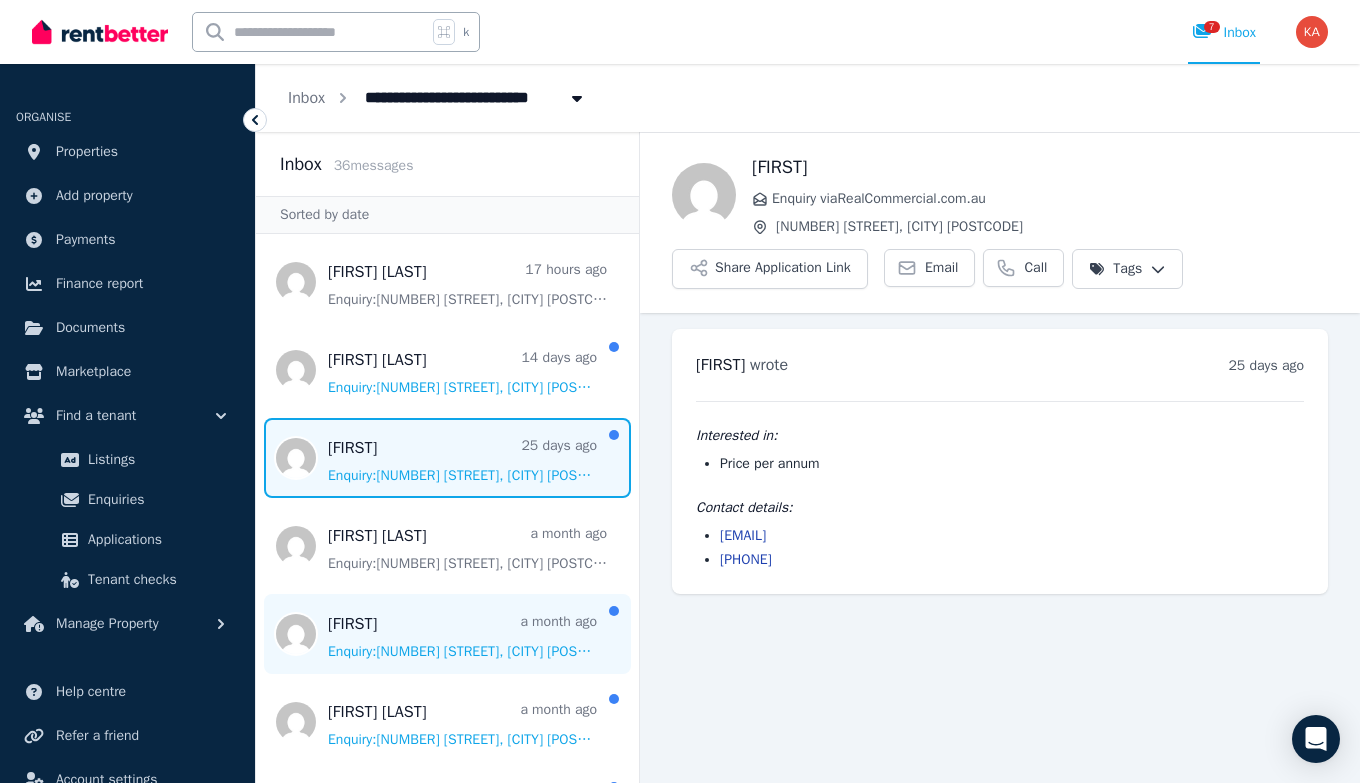 click at bounding box center (447, 634) 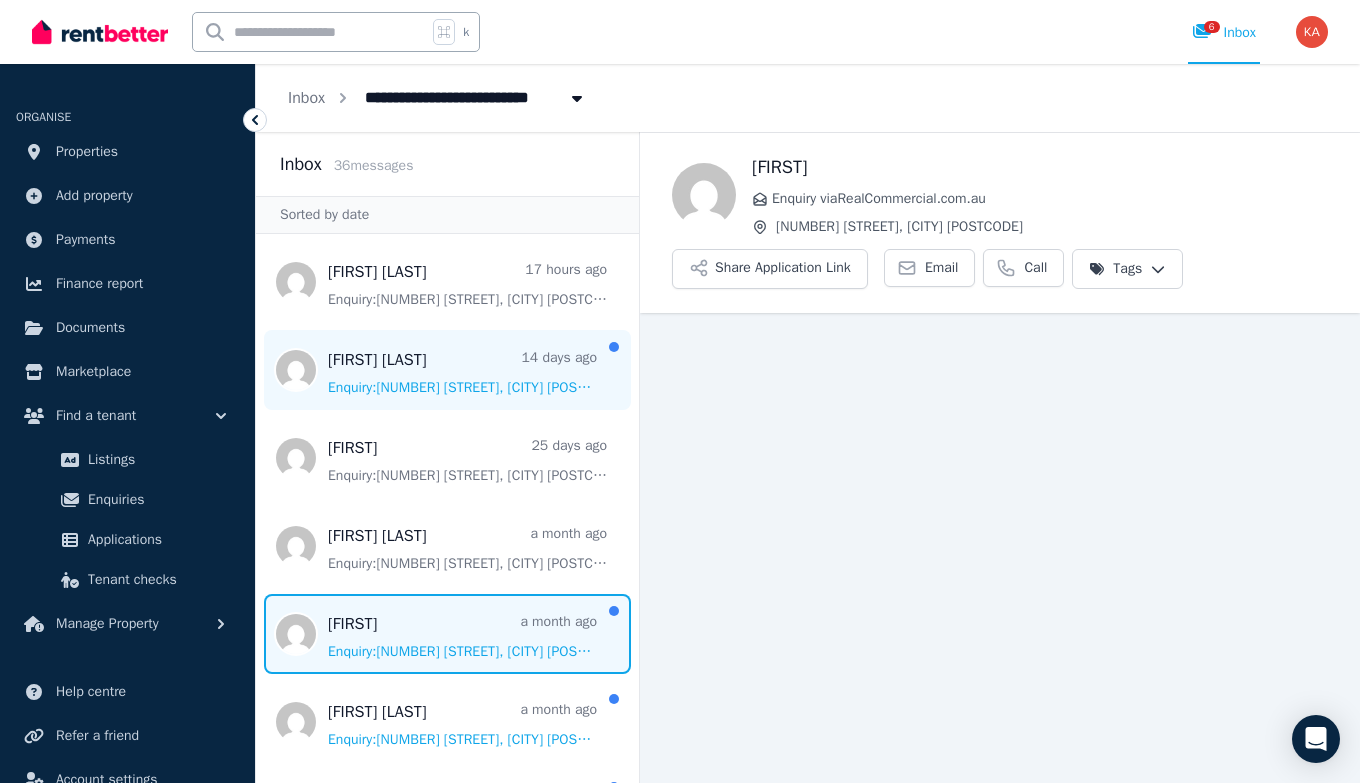 click at bounding box center (447, 370) 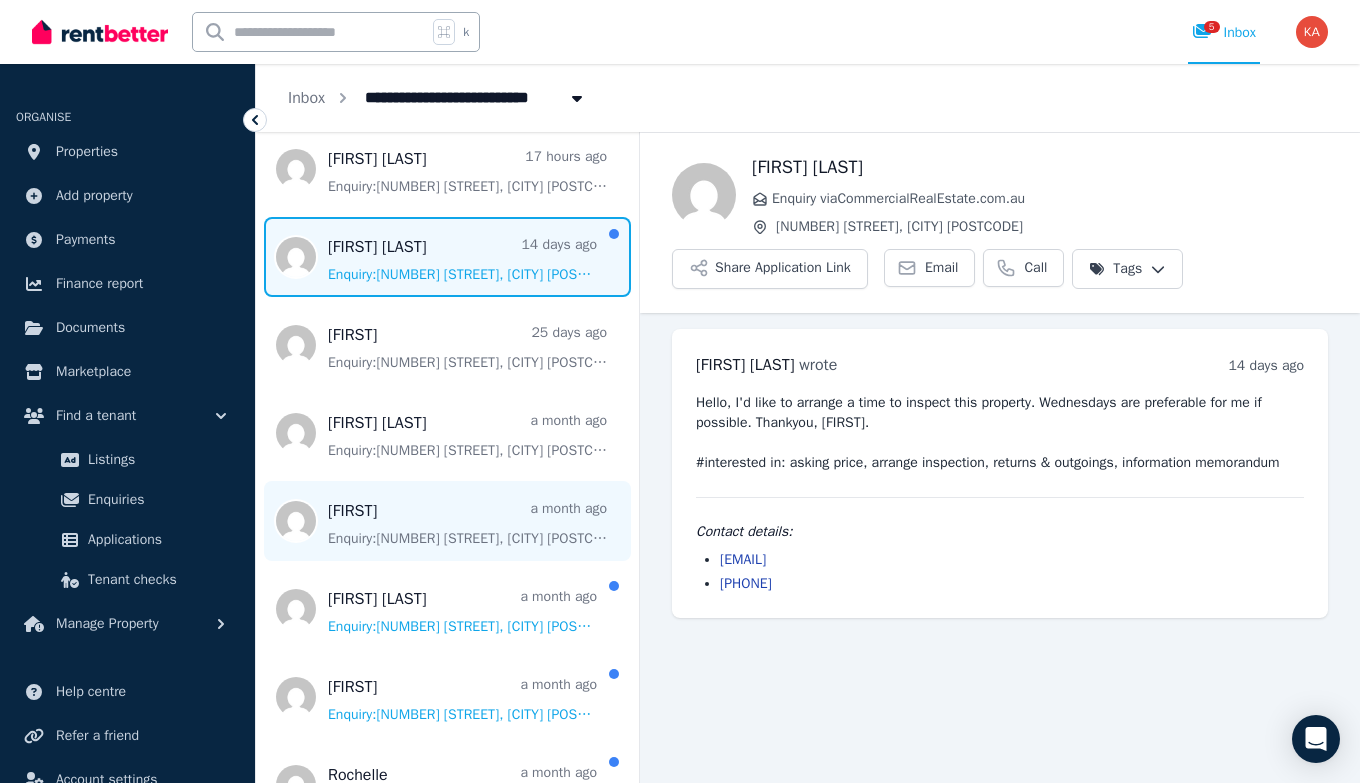 scroll, scrollTop: 188, scrollLeft: 0, axis: vertical 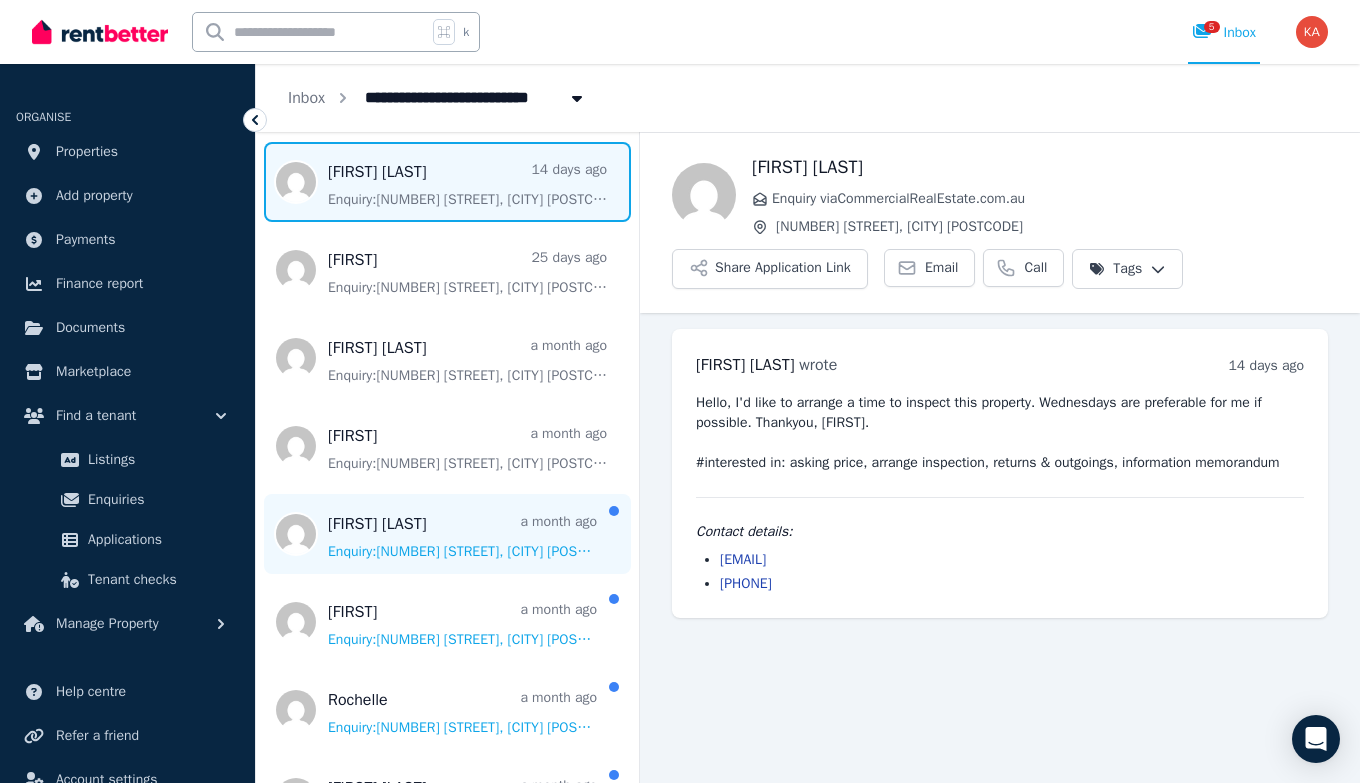 click at bounding box center (447, 534) 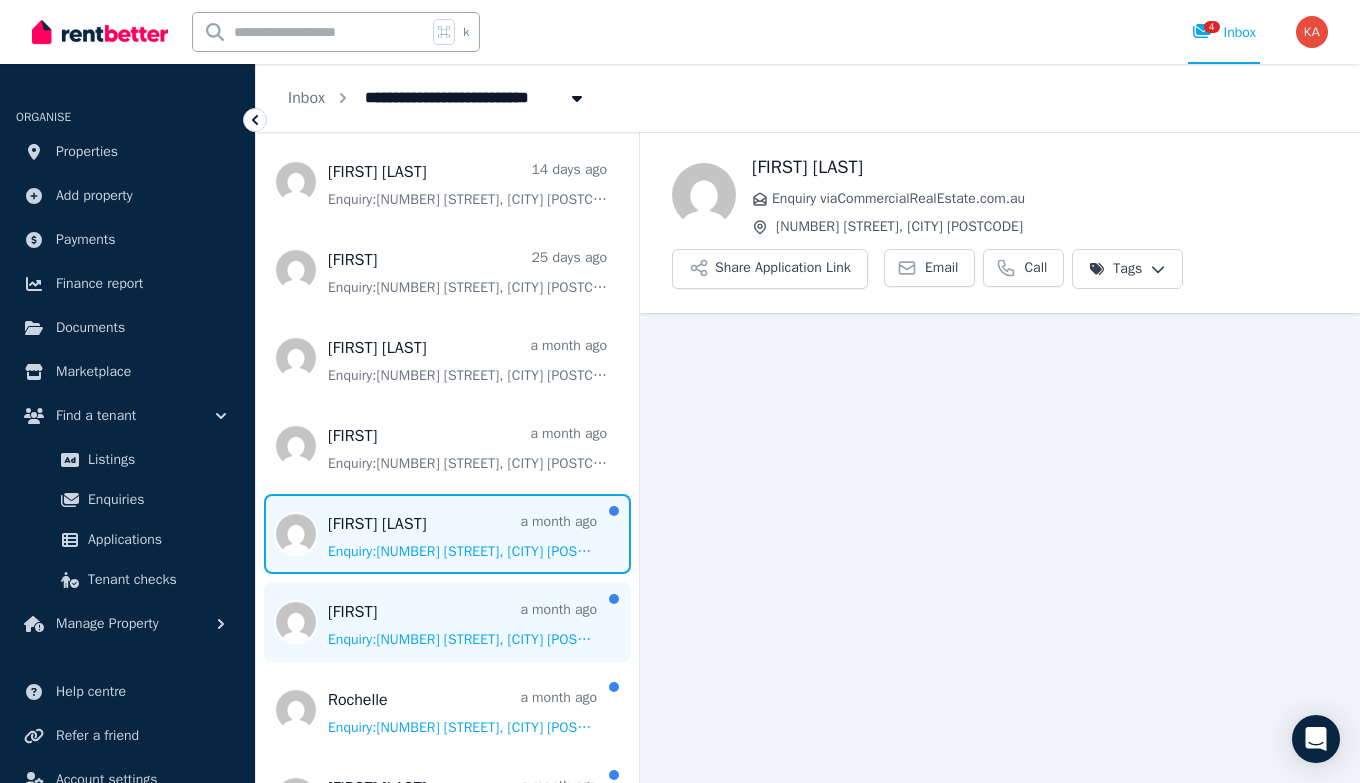 click at bounding box center (447, 622) 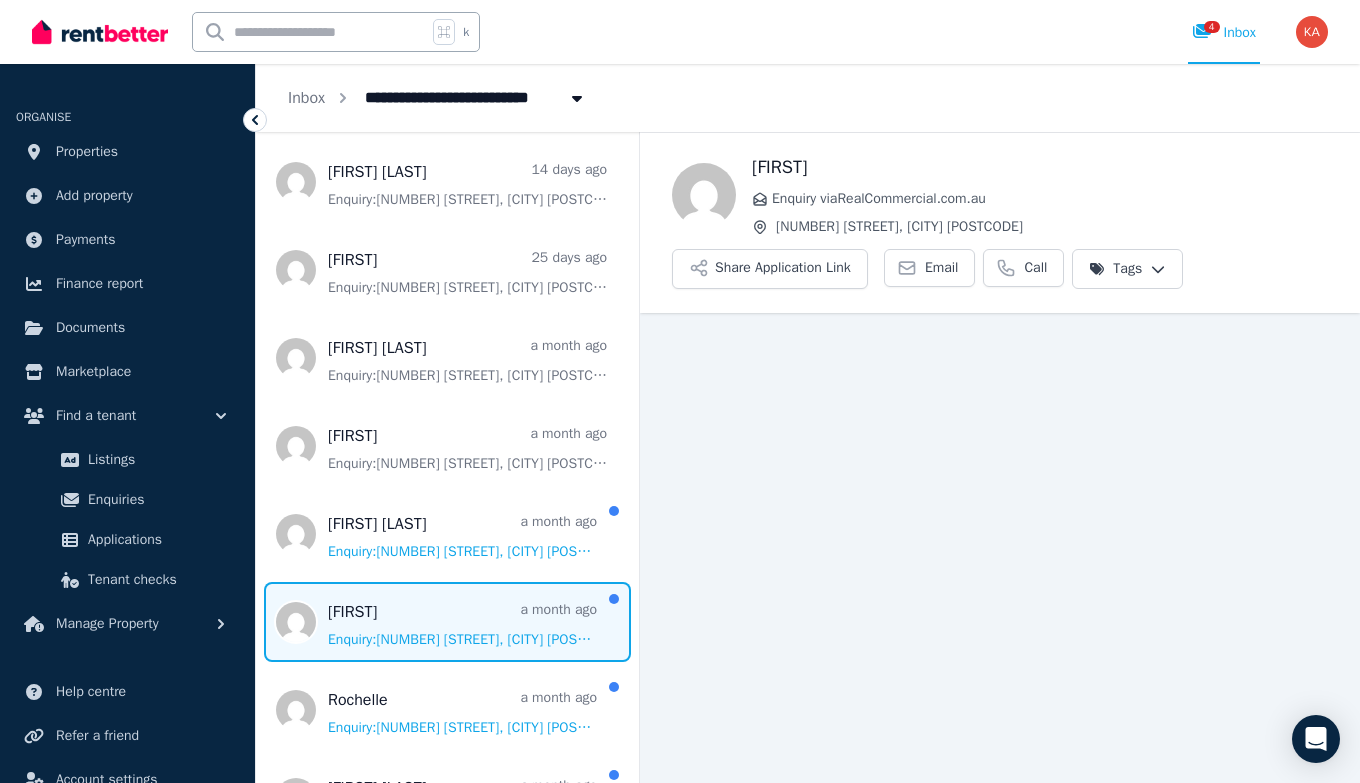 click on "Back [FIRST] Enquiry via  RealCommercial.com.au [NUMBER] [STREET], [CITY] [POSTCODE] Share Application Link Email Call Tags" at bounding box center (1000, 457) 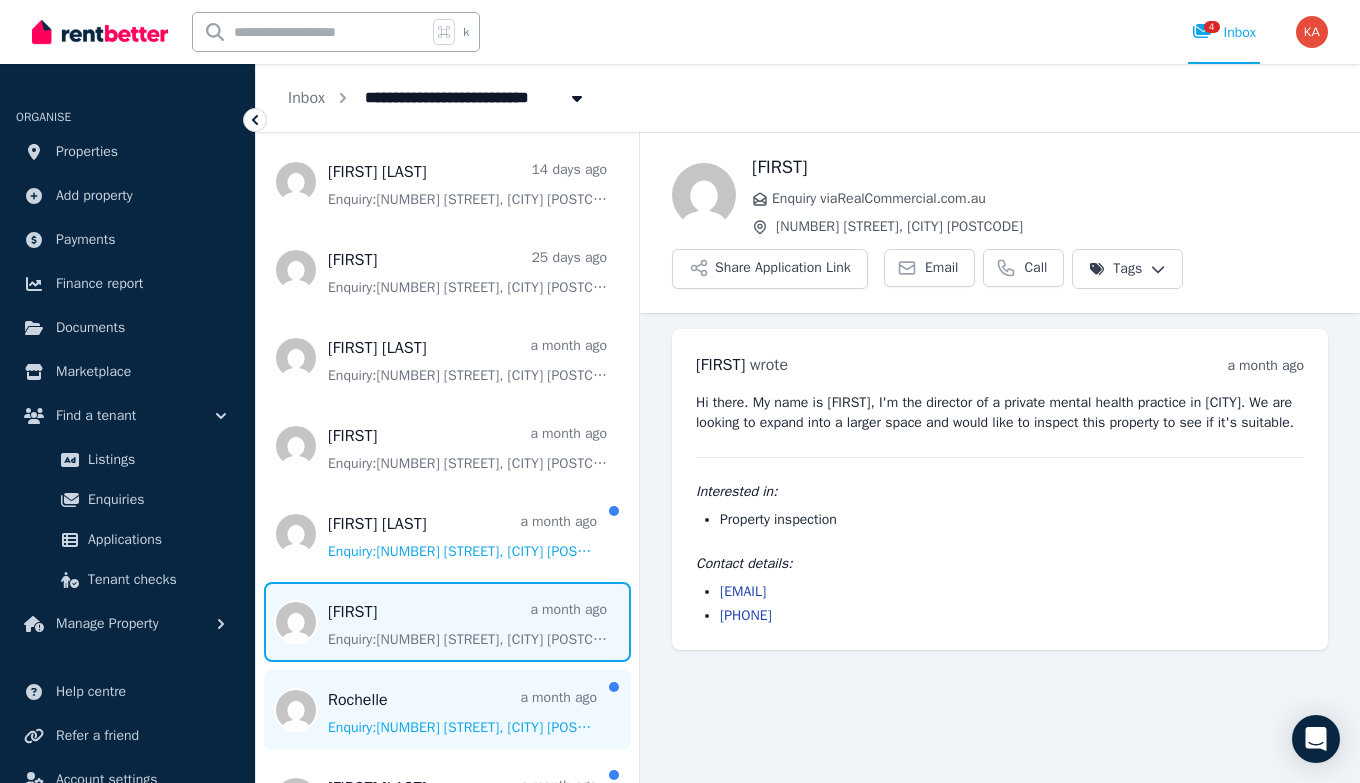click at bounding box center (447, 710) 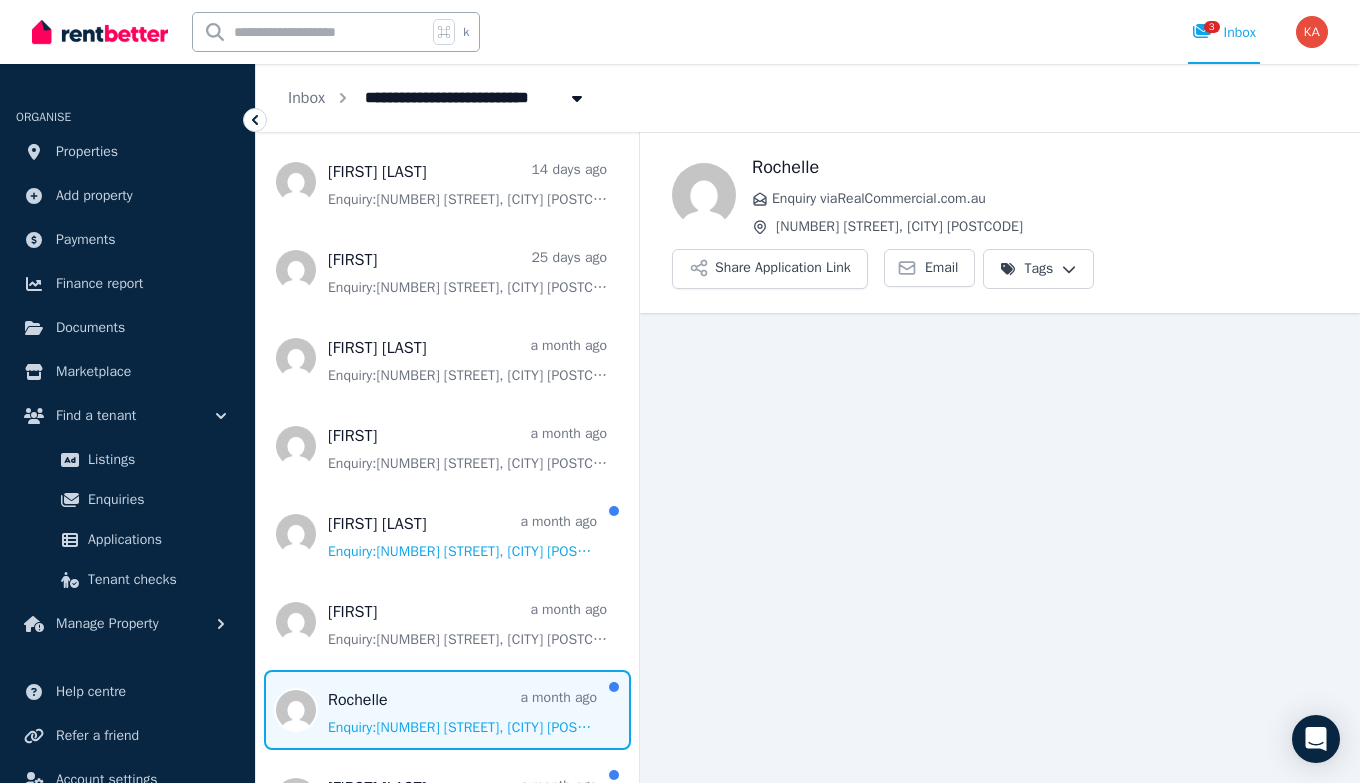 scroll, scrollTop: 11, scrollLeft: 0, axis: vertical 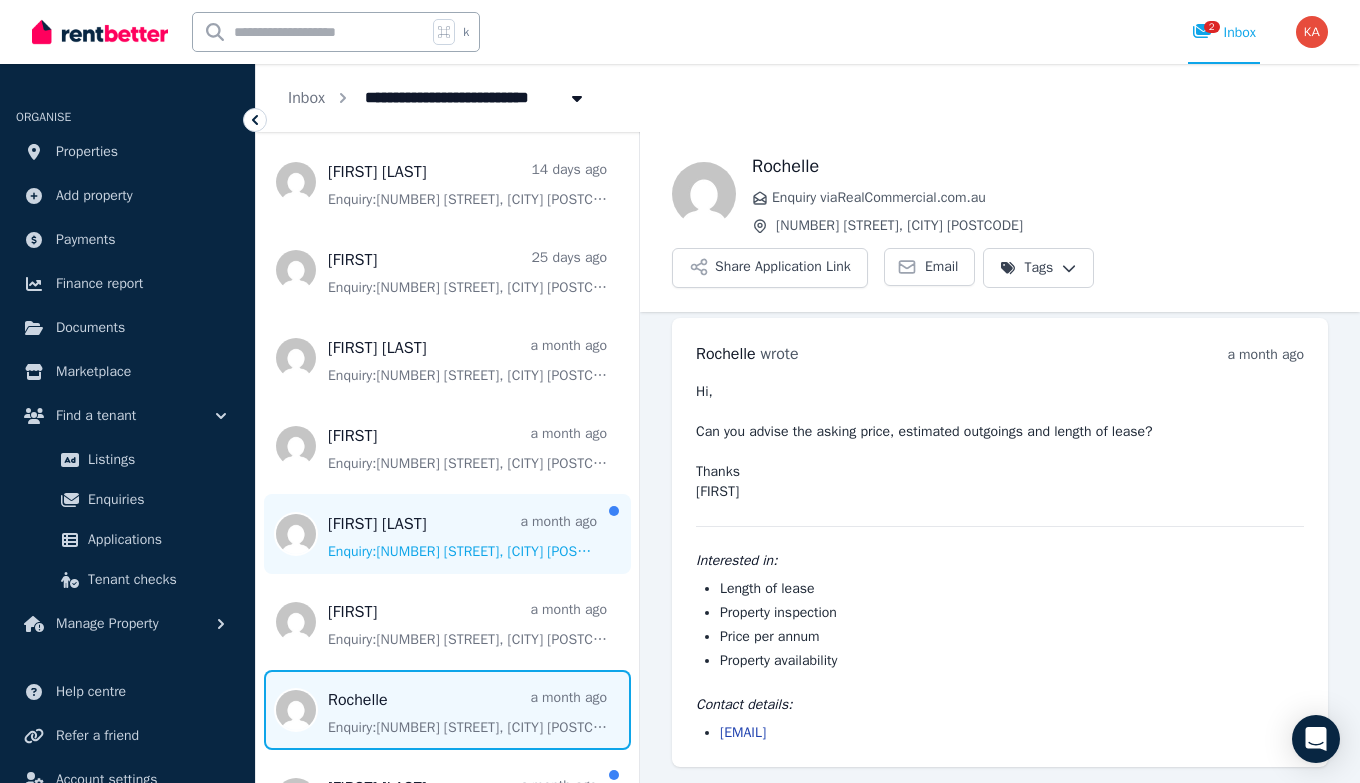 click at bounding box center (447, 534) 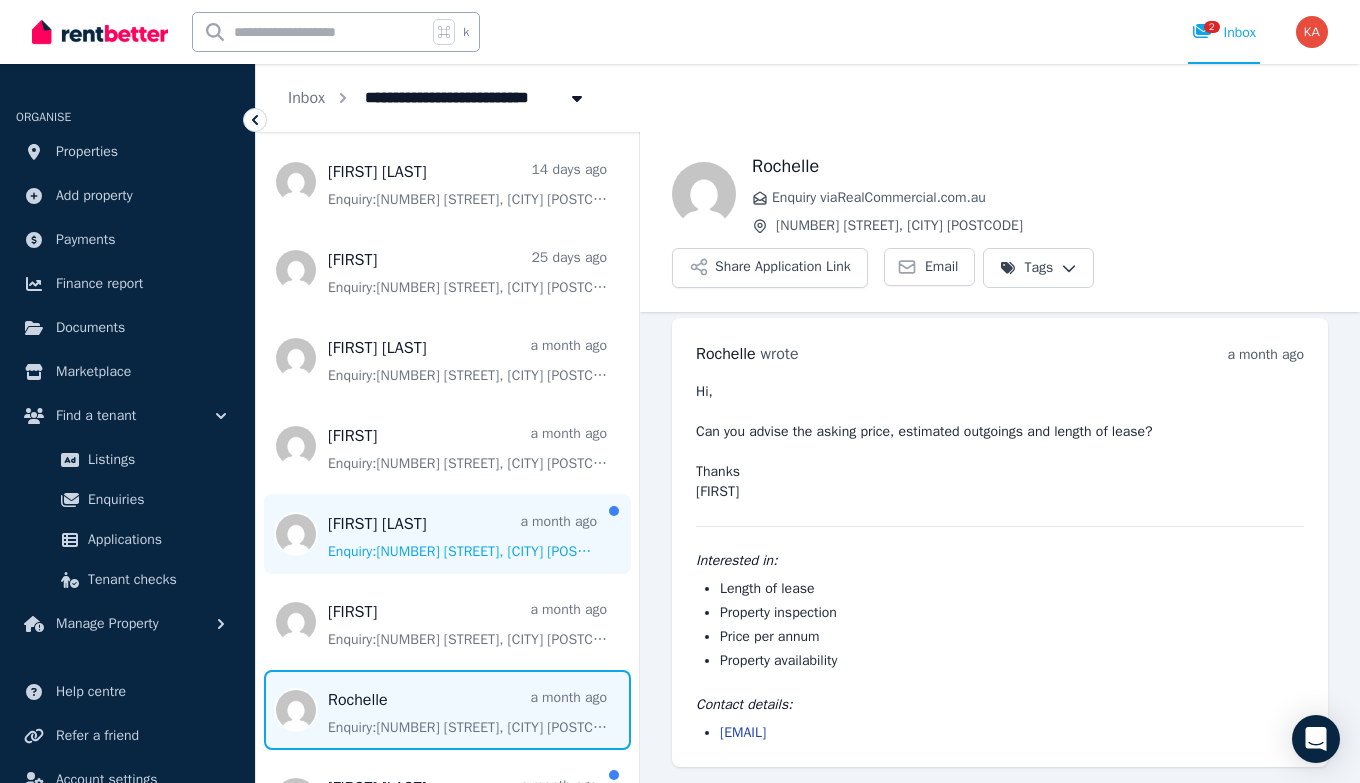 scroll, scrollTop: 0, scrollLeft: 0, axis: both 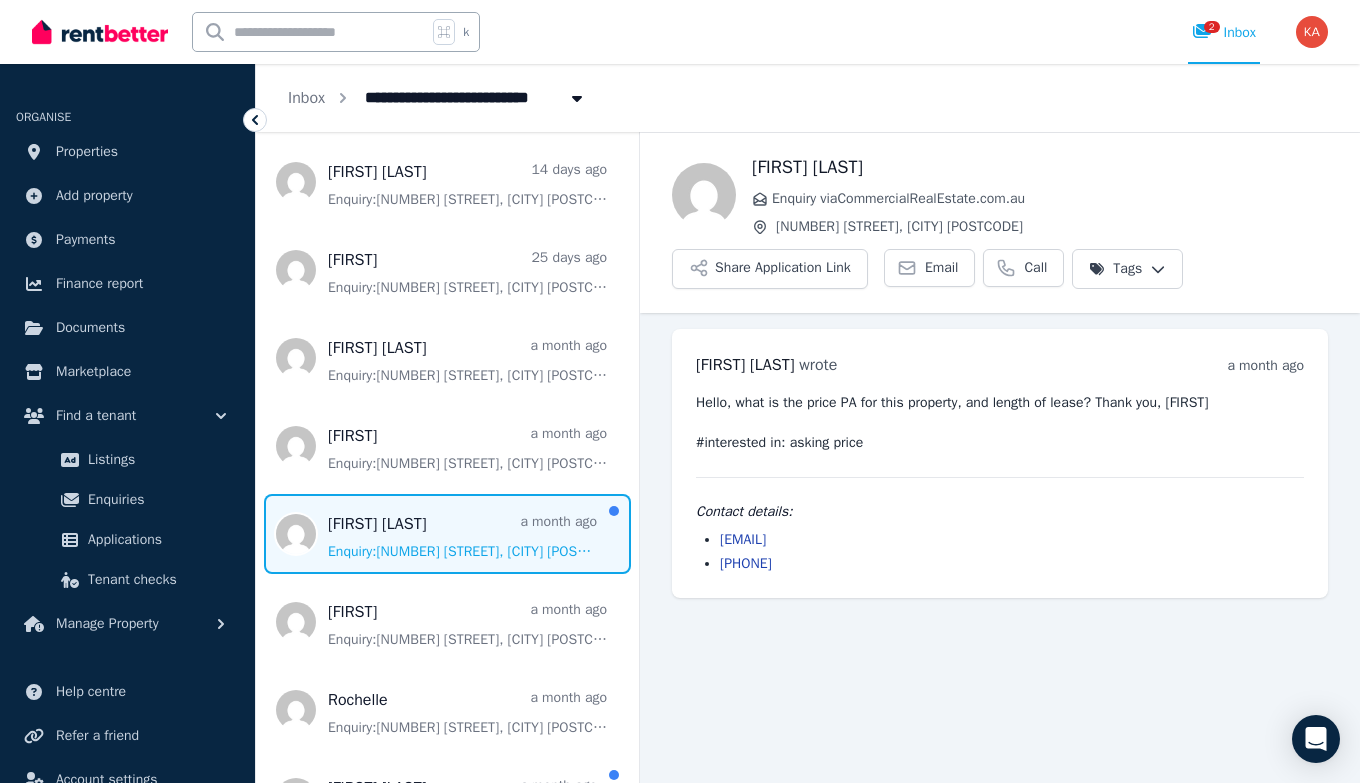 click on "[FIRST] [LAST]   wrote [TIME_AGO] [TIME] on [DAY], [DAY_NUM] [MONTH] [YEAR] Hello, what is the price PA for this property, and length of lease? Thank you, [FIRST]
#interested in: asking price Contact details: [EMAIL] [PHONE]" at bounding box center (1000, 463) 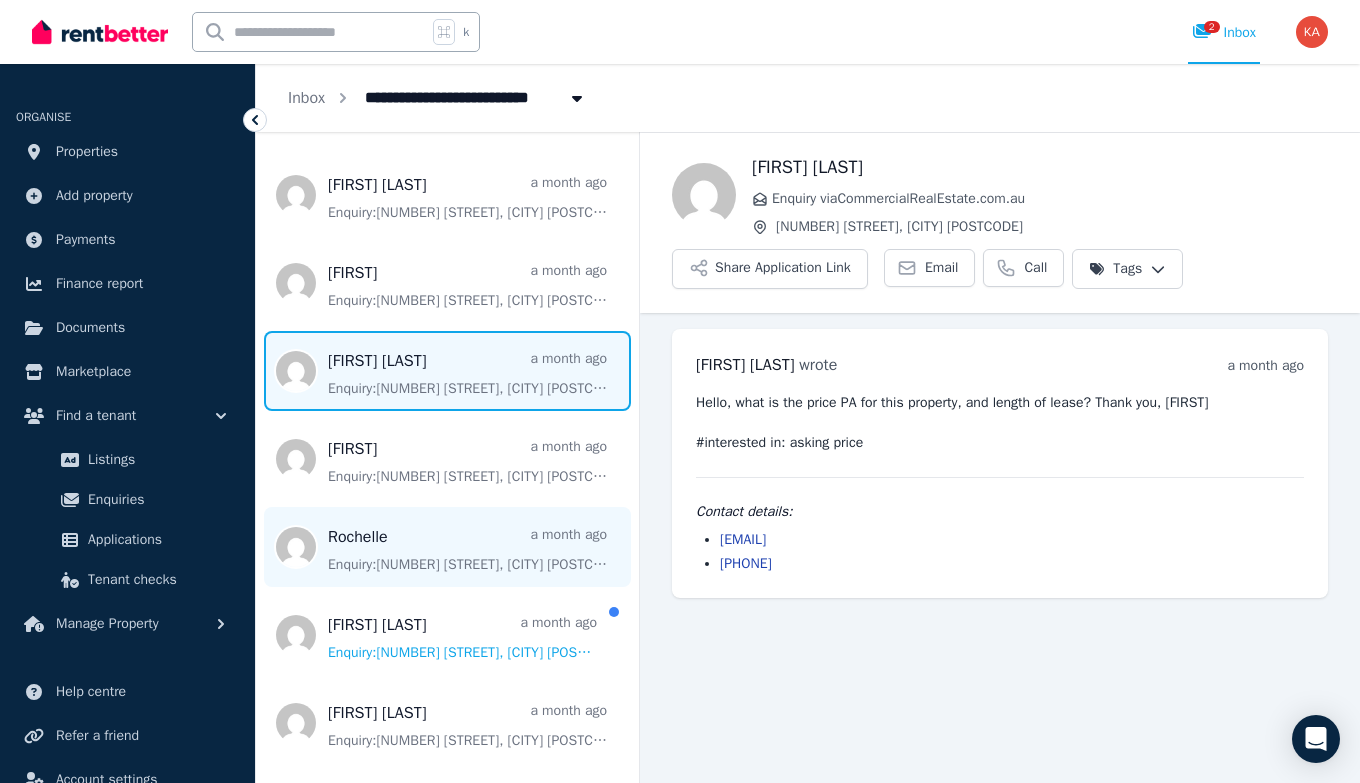 scroll, scrollTop: 376, scrollLeft: 0, axis: vertical 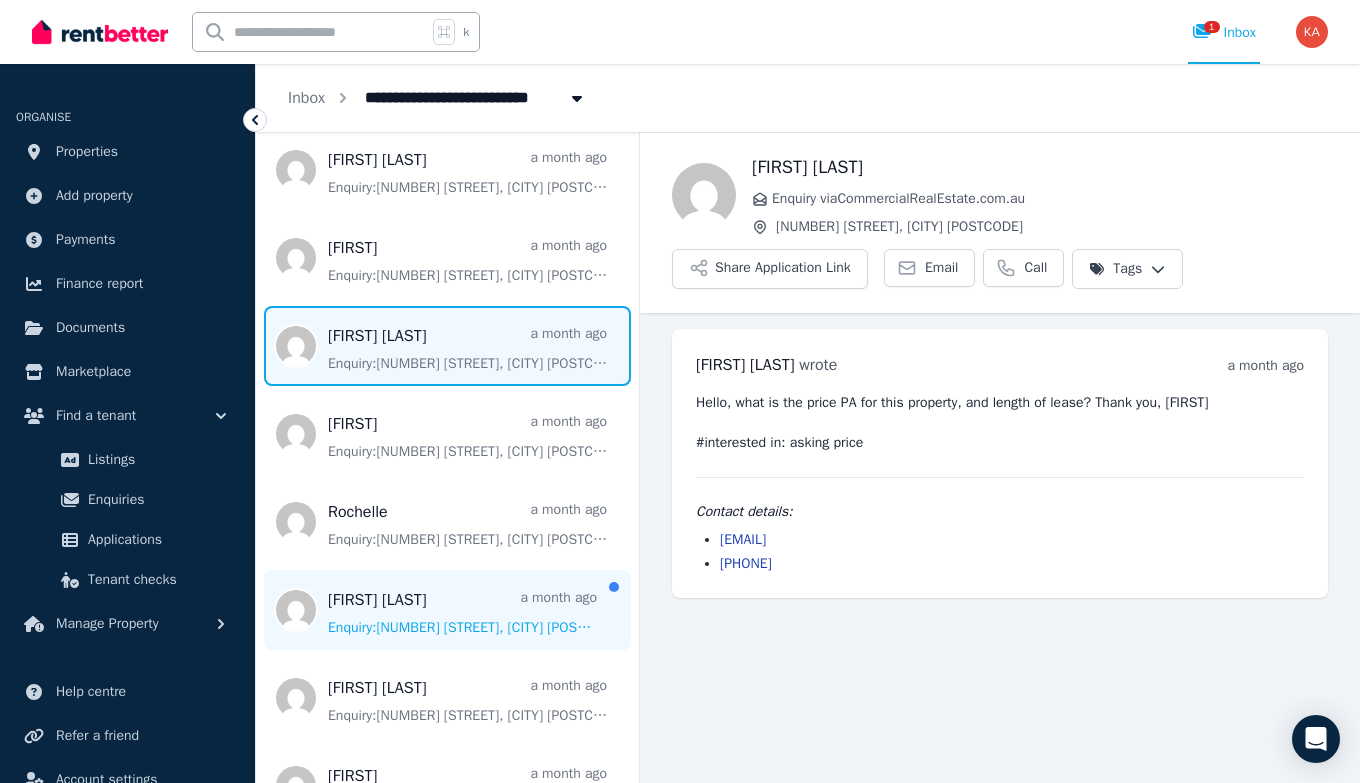 click at bounding box center [447, 610] 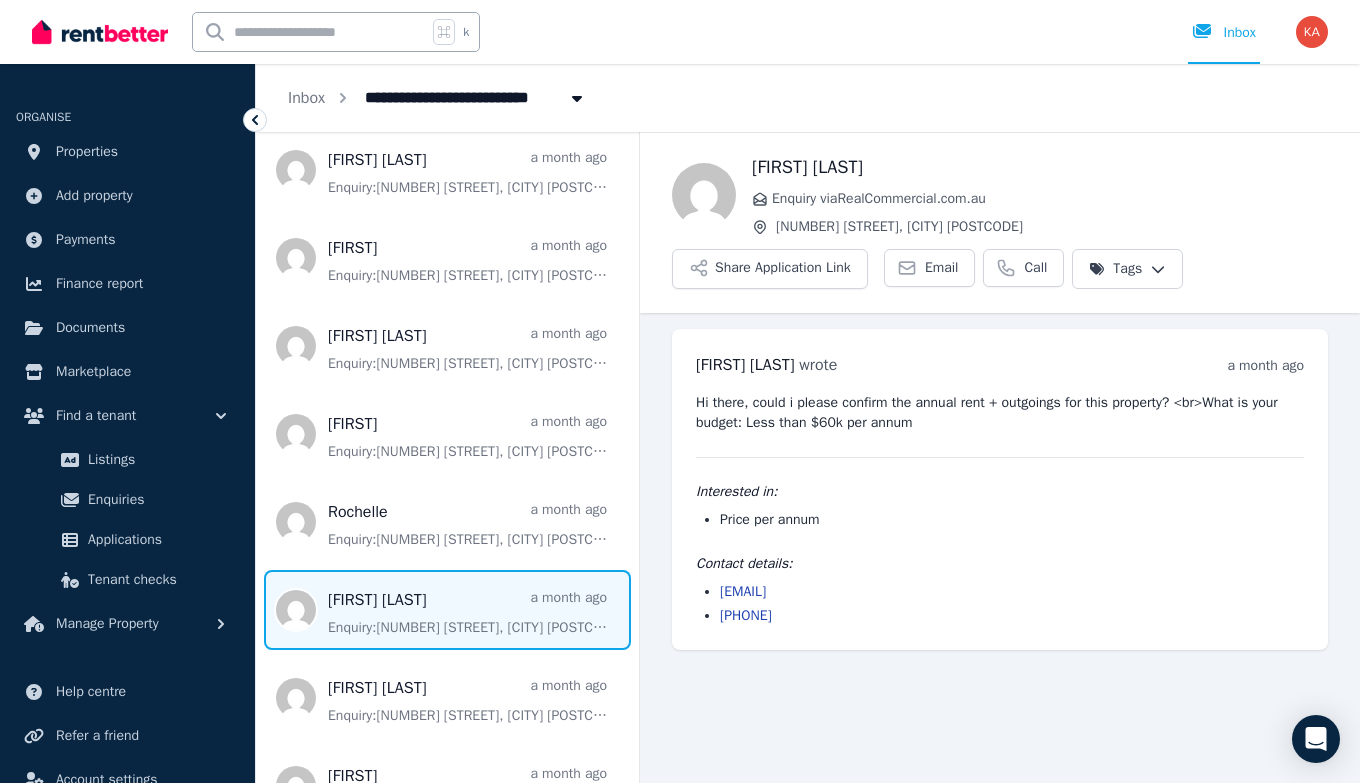 click on "Hi there, could i please confirm the annual rent + outgoings for this property? <br>What is your budget: Less than $60k per annum Interested in: Price per annum Contact details: [EMAIL] [PHONE]" at bounding box center (1000, 509) 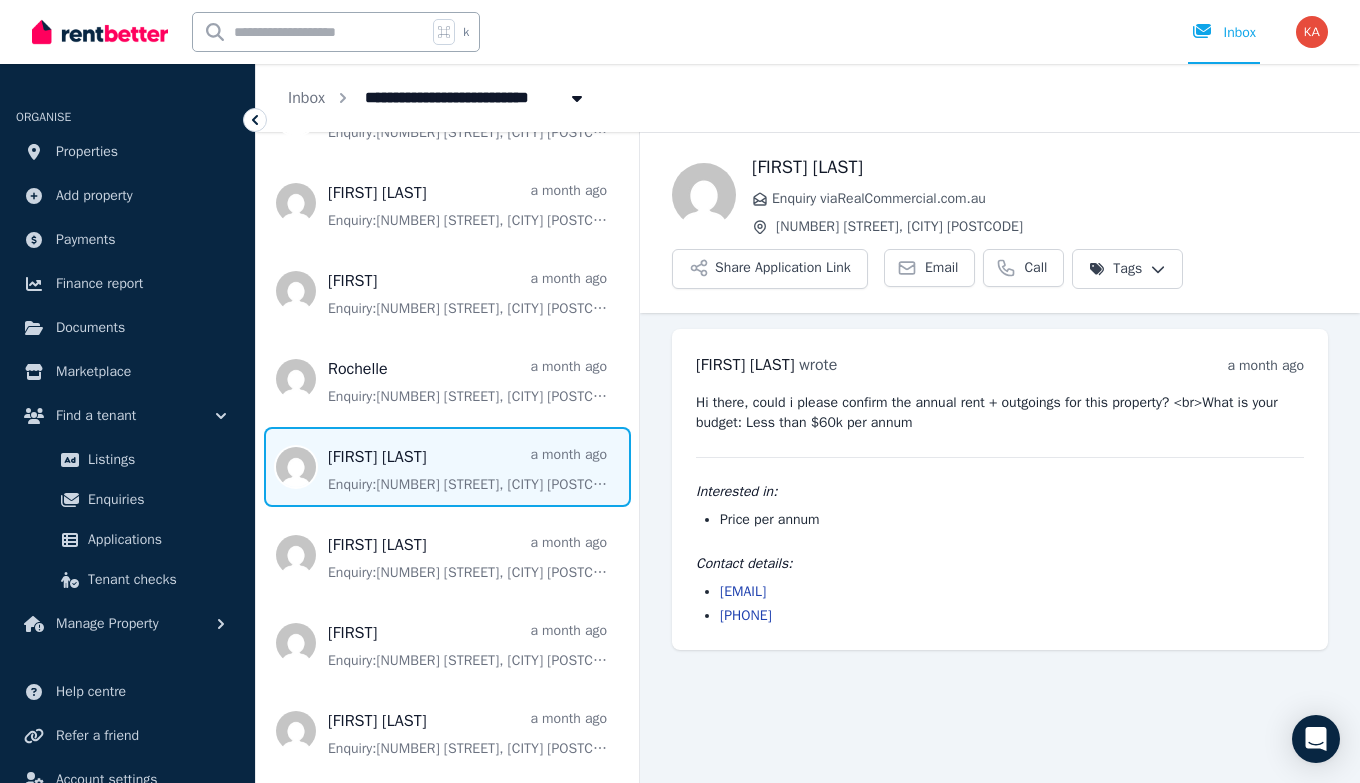 scroll, scrollTop: 0, scrollLeft: 0, axis: both 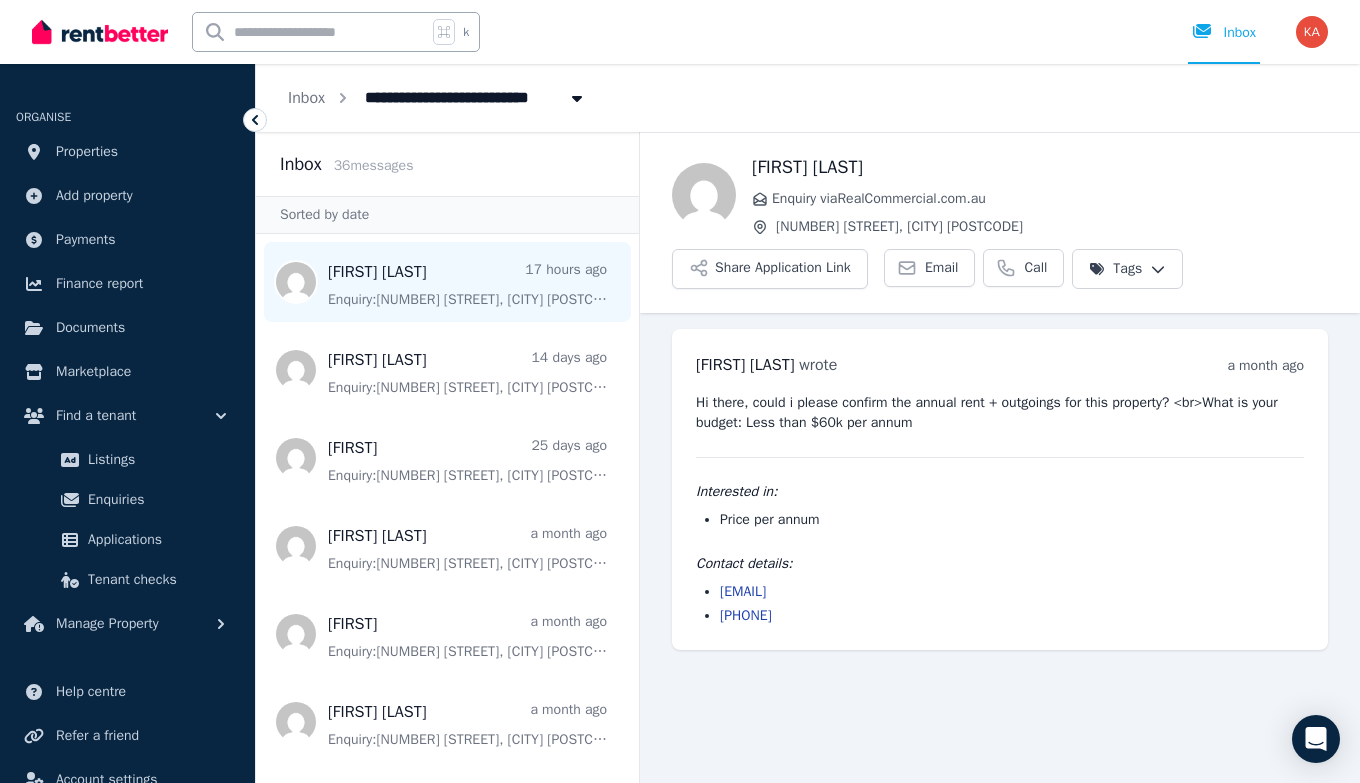 click at bounding box center (447, 282) 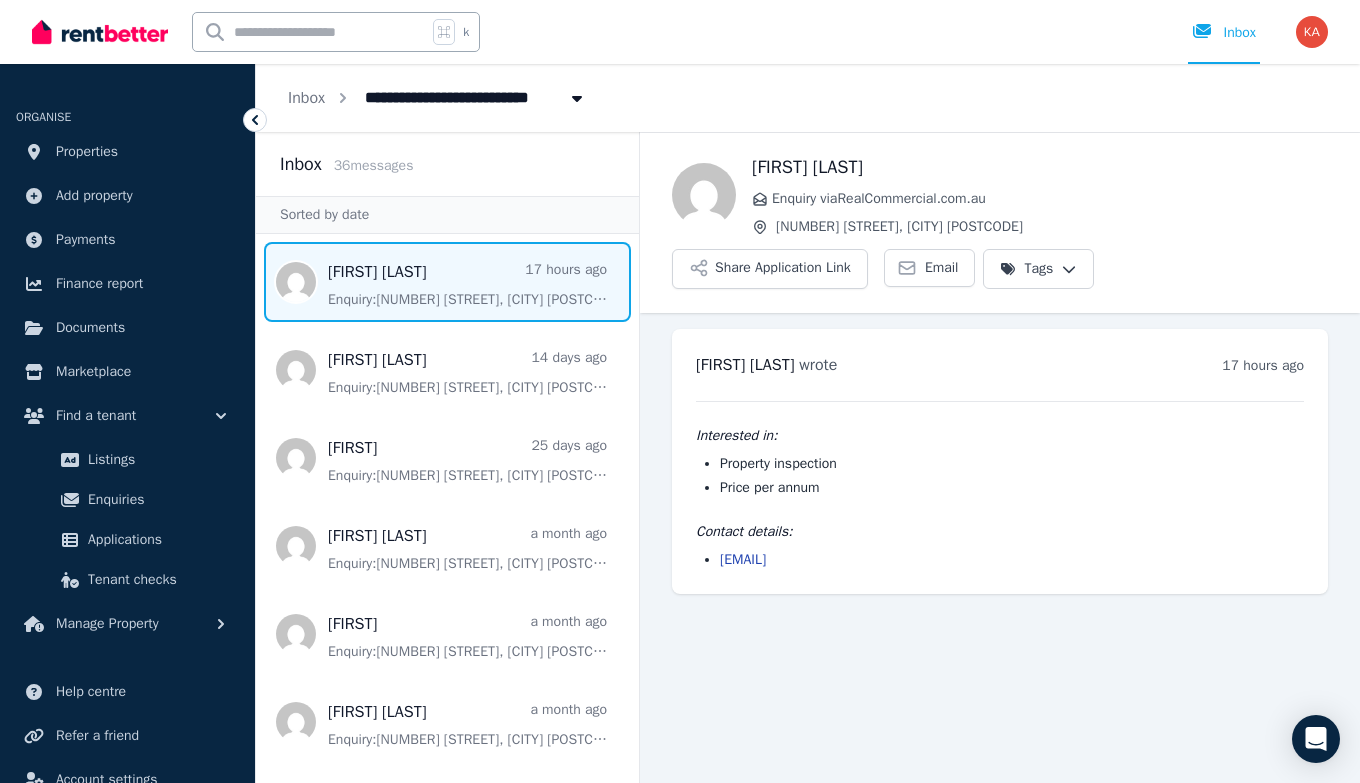 drag, startPoint x: 901, startPoint y: 557, endPoint x: 861, endPoint y: 531, distance: 47.707443 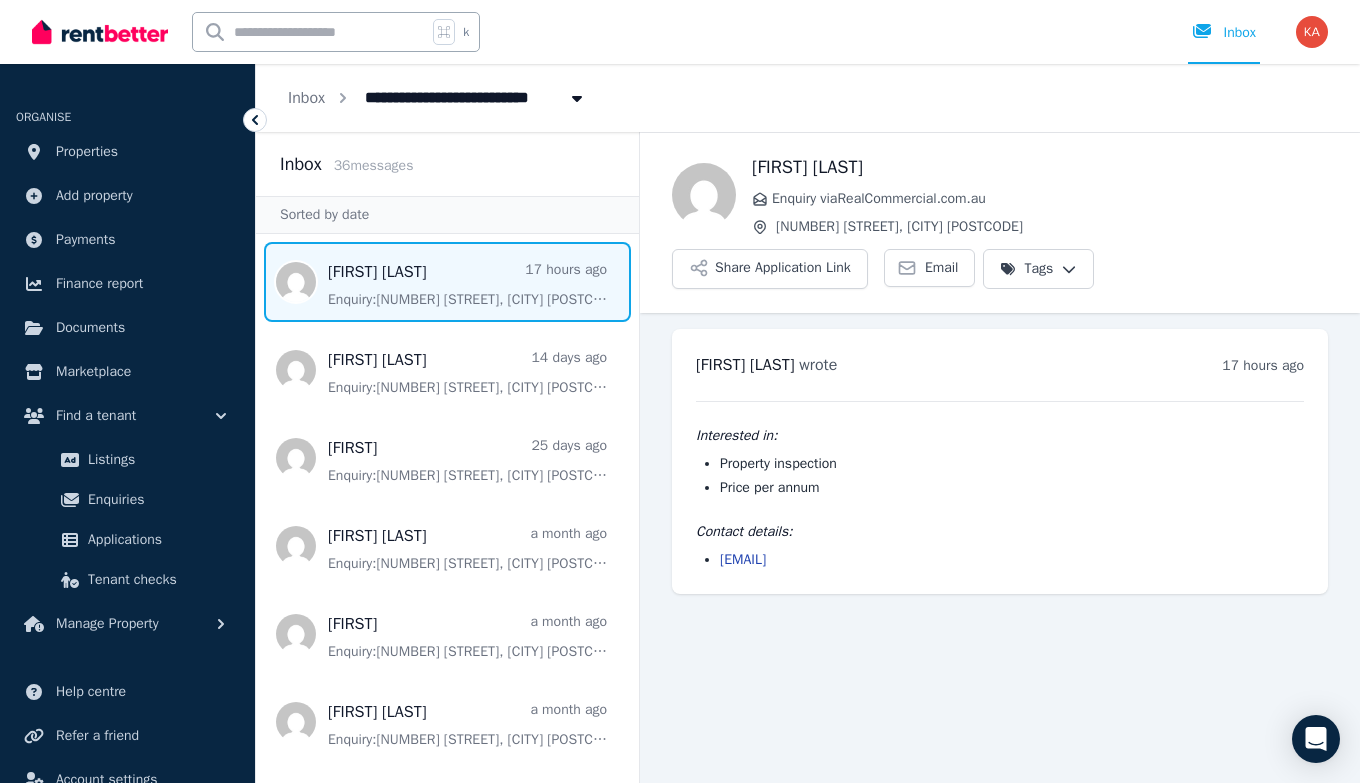 click on "[FIRST] [LAST]   wrote [TIME_AGO] [TIME] on [DAY], [DAY_NUM] [MONTH] [YEAR] Interested in: Property inspection Price per annum Contact details: [EMAIL]" at bounding box center [1000, 461] 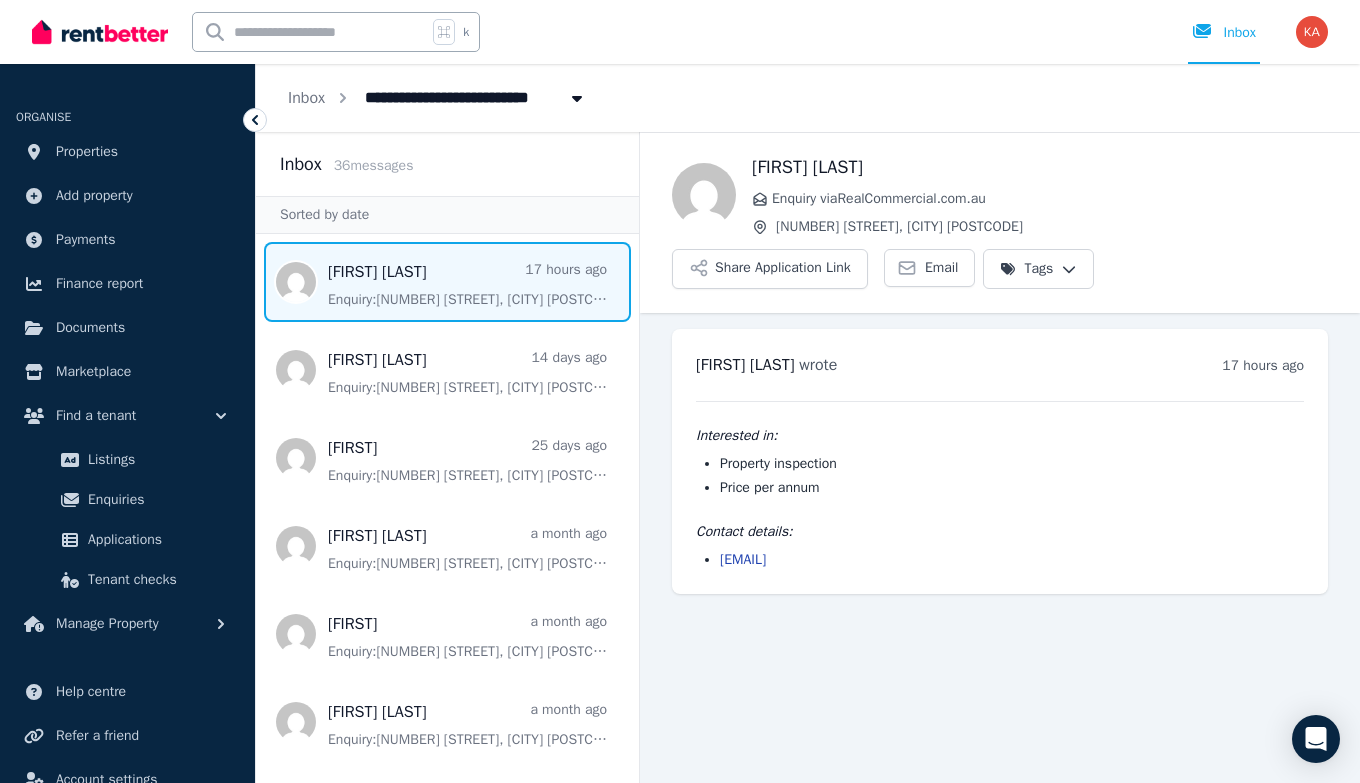 drag, startPoint x: 930, startPoint y: 573, endPoint x: 717, endPoint y: 564, distance: 213.19006 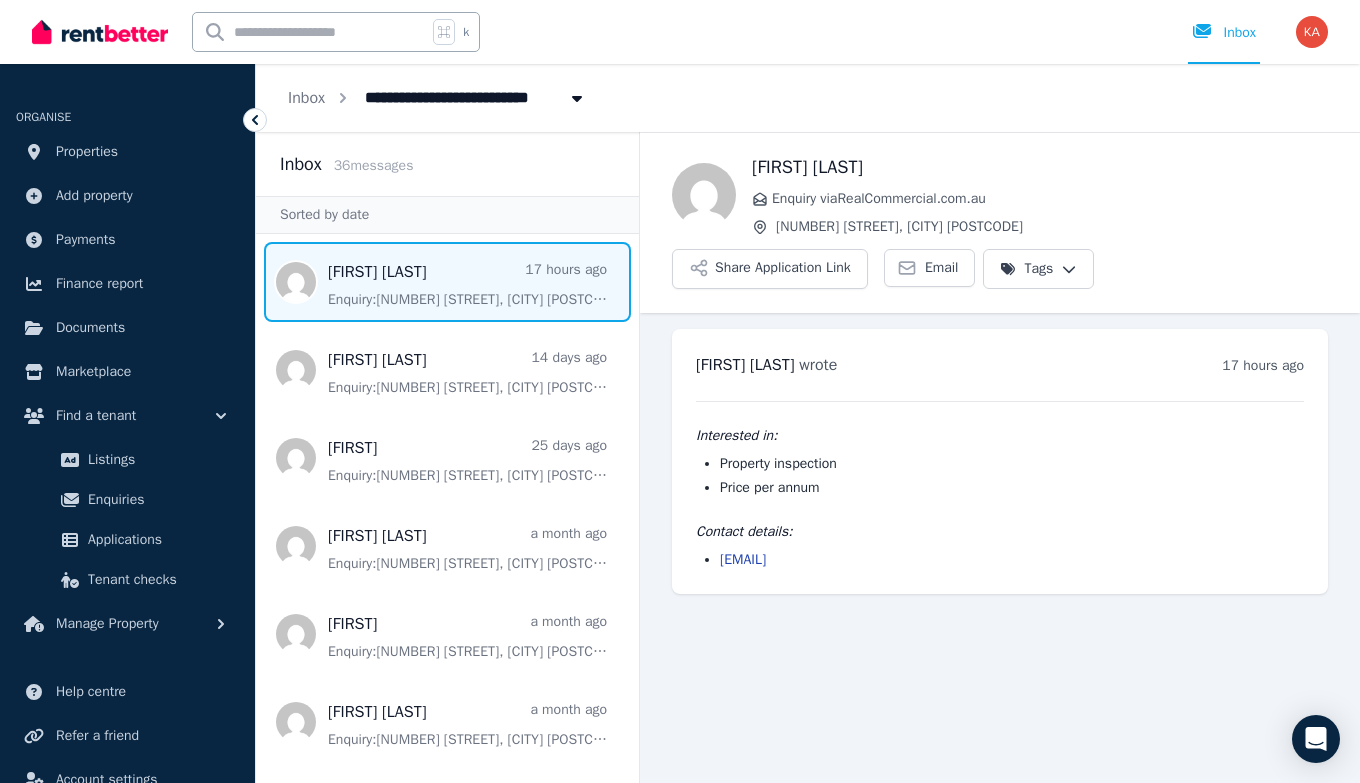 click on "[FIRST] [LAST]   wrote [TIME_AGO] [TIME] on [DAY], [DAY_NUM] [MONTH] [YEAR] Interested in: Property inspection Price per annum Contact details: [EMAIL]" at bounding box center (1000, 461) 